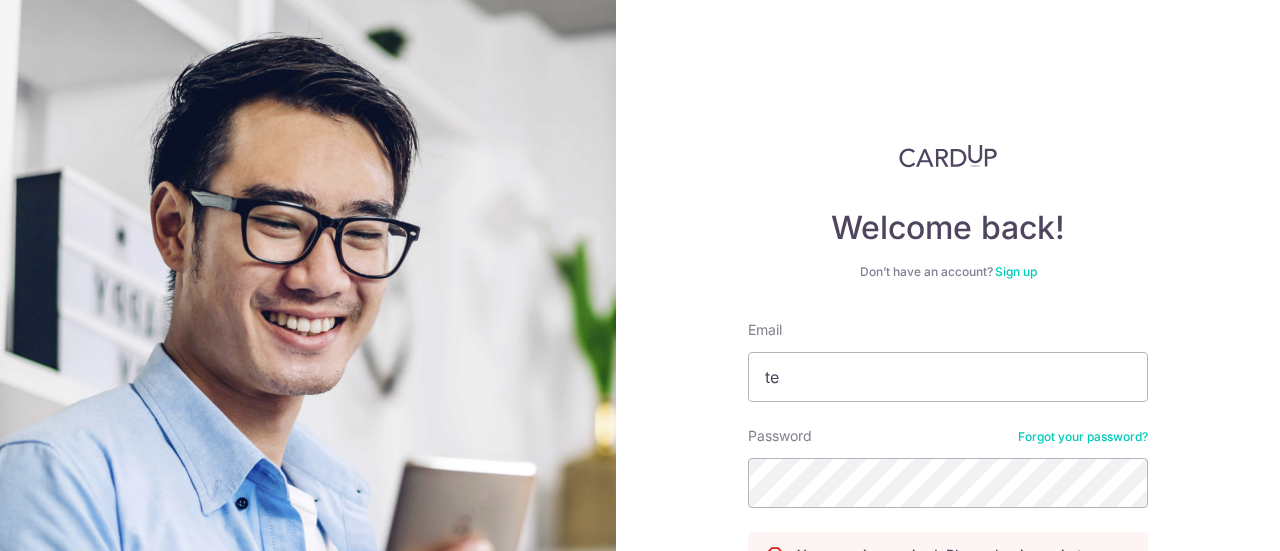 scroll, scrollTop: 0, scrollLeft: 0, axis: both 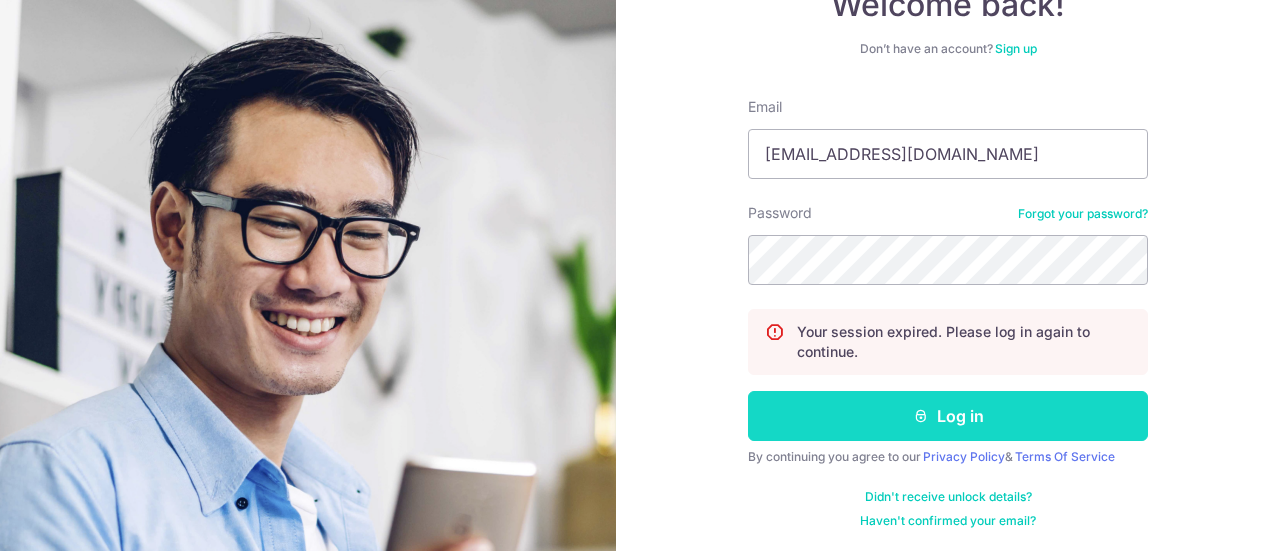 click on "Log in" at bounding box center [948, 416] 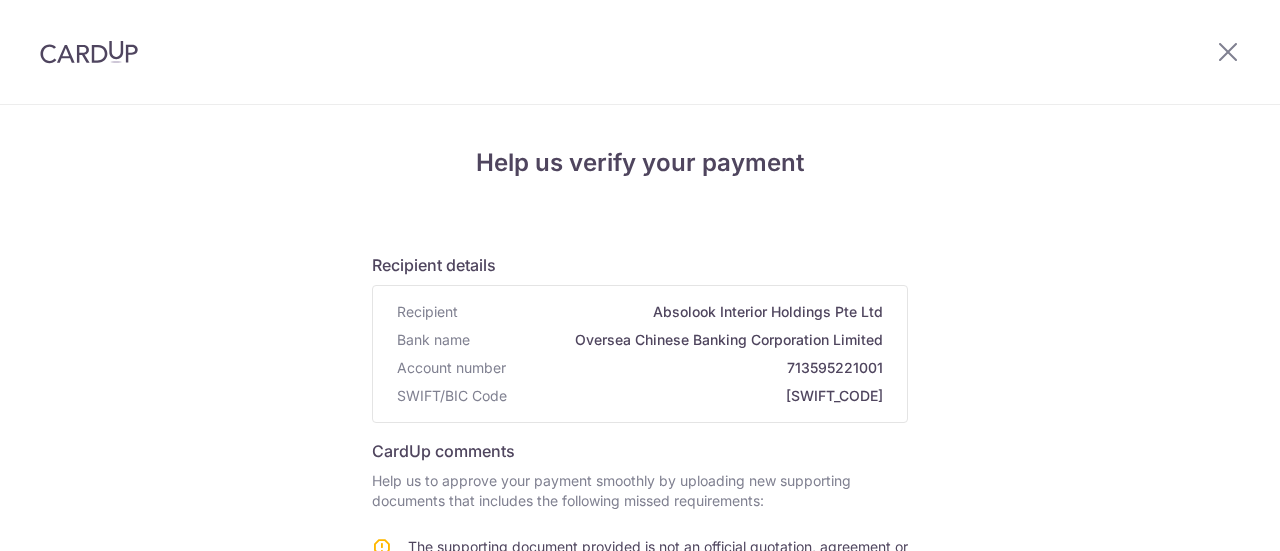 scroll, scrollTop: 0, scrollLeft: 0, axis: both 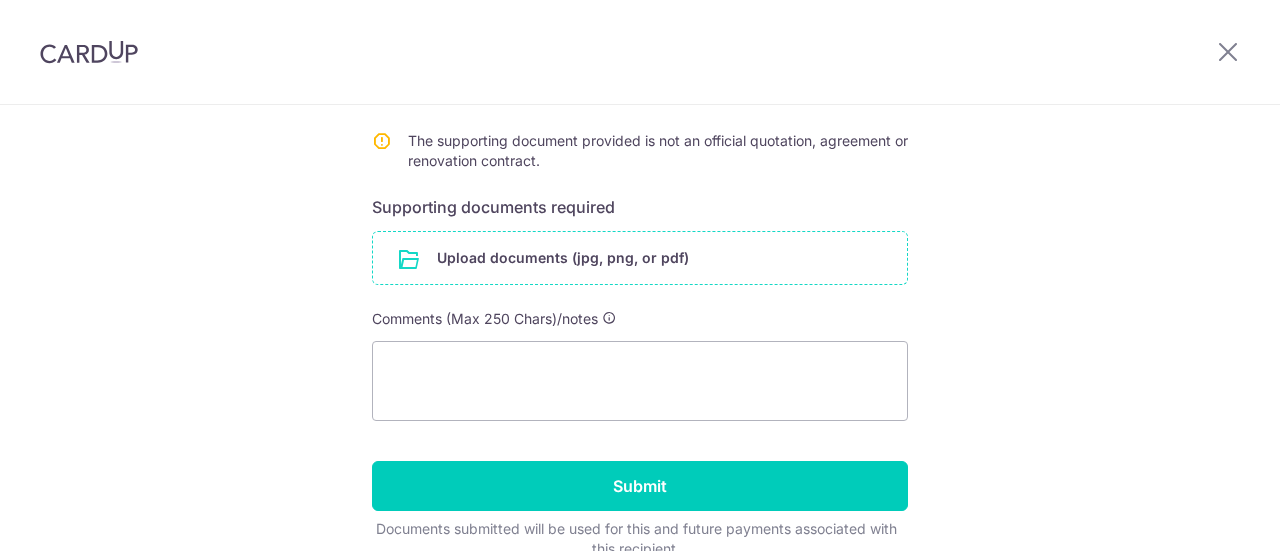click at bounding box center (640, 258) 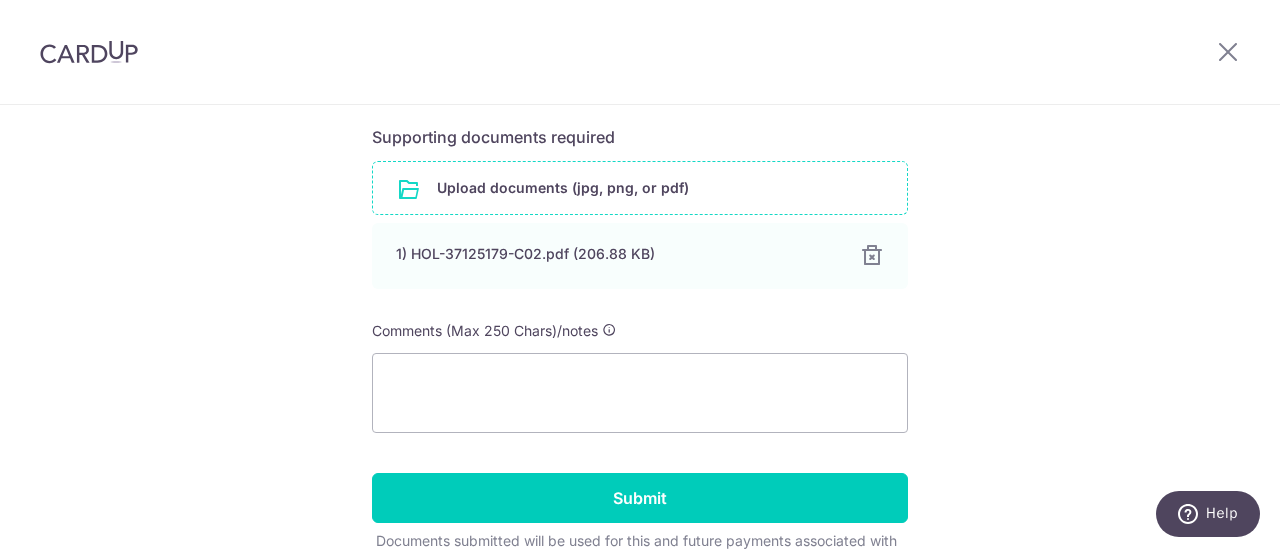 scroll, scrollTop: 476, scrollLeft: 0, axis: vertical 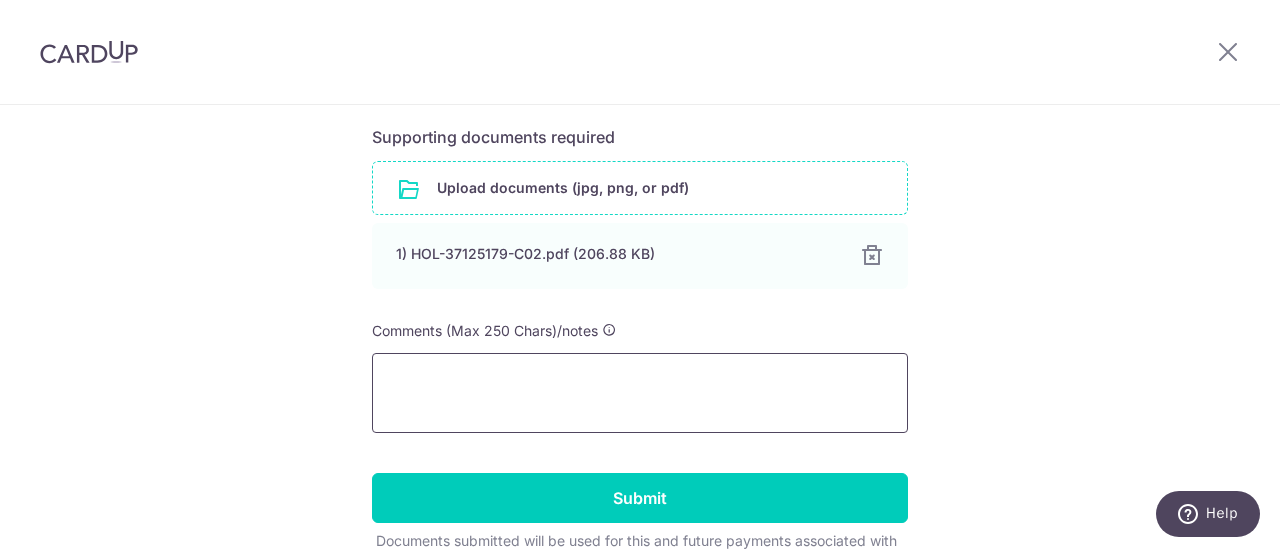 click at bounding box center [640, 393] 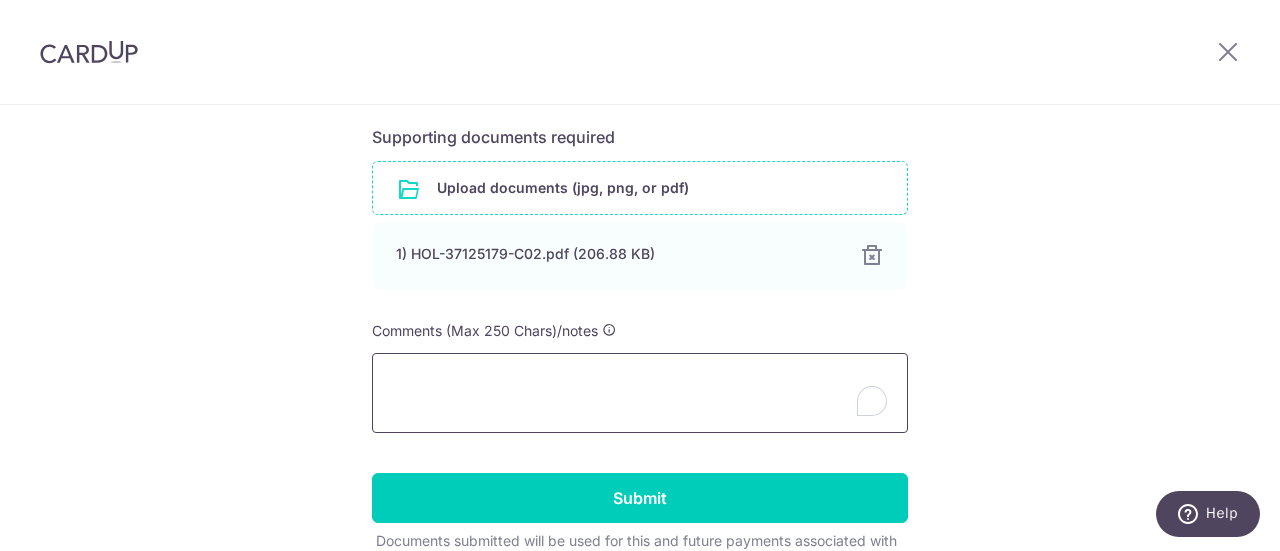 scroll, scrollTop: 476, scrollLeft: 0, axis: vertical 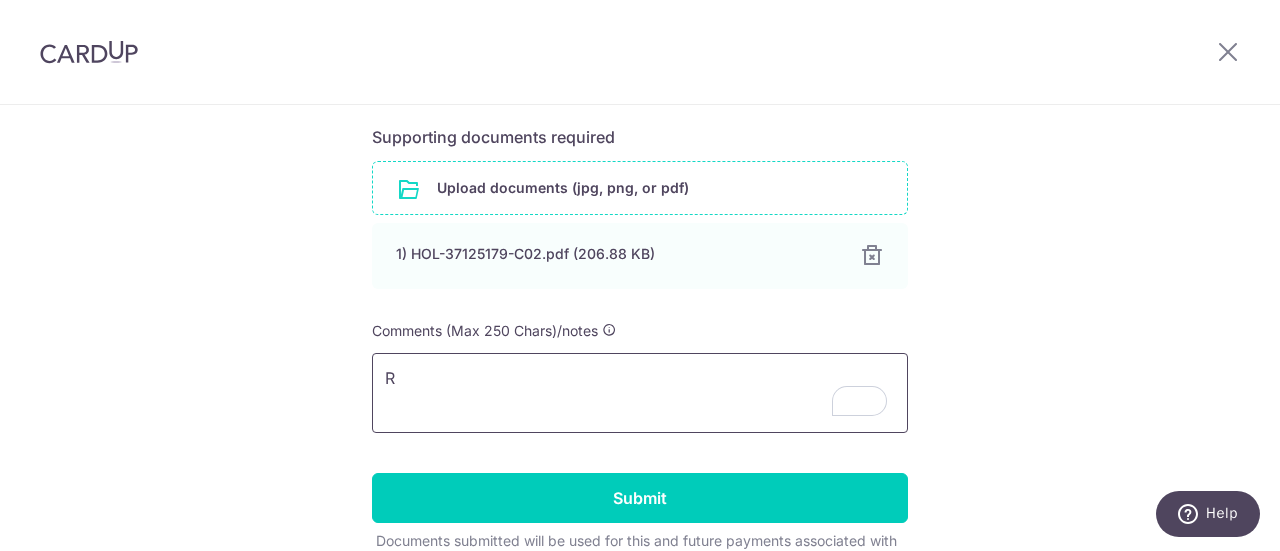 type on "R" 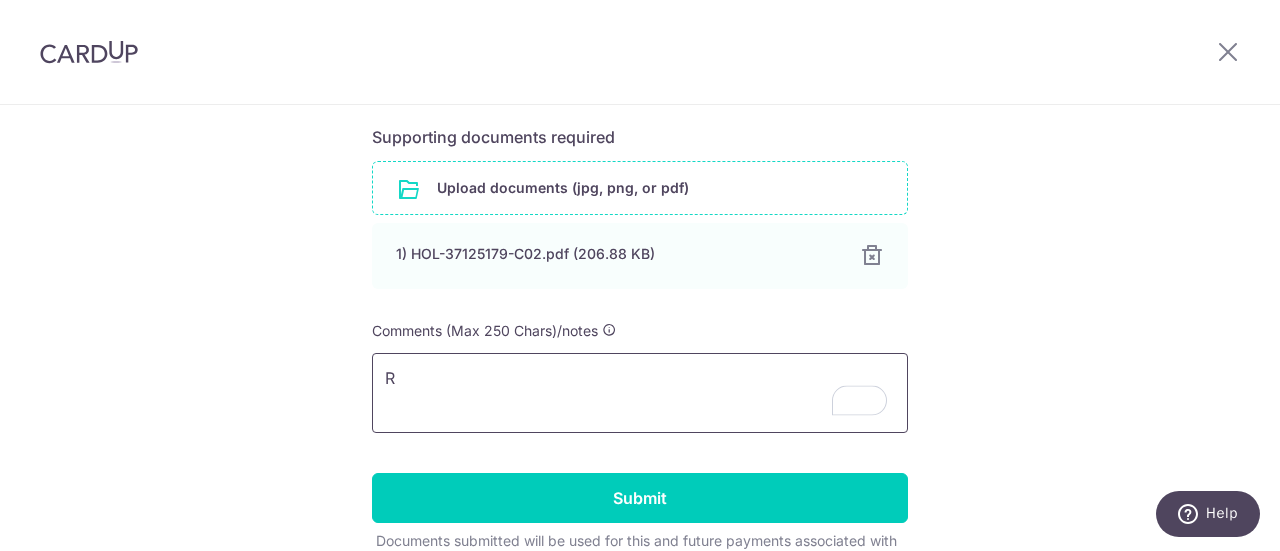 scroll, scrollTop: 476, scrollLeft: 0, axis: vertical 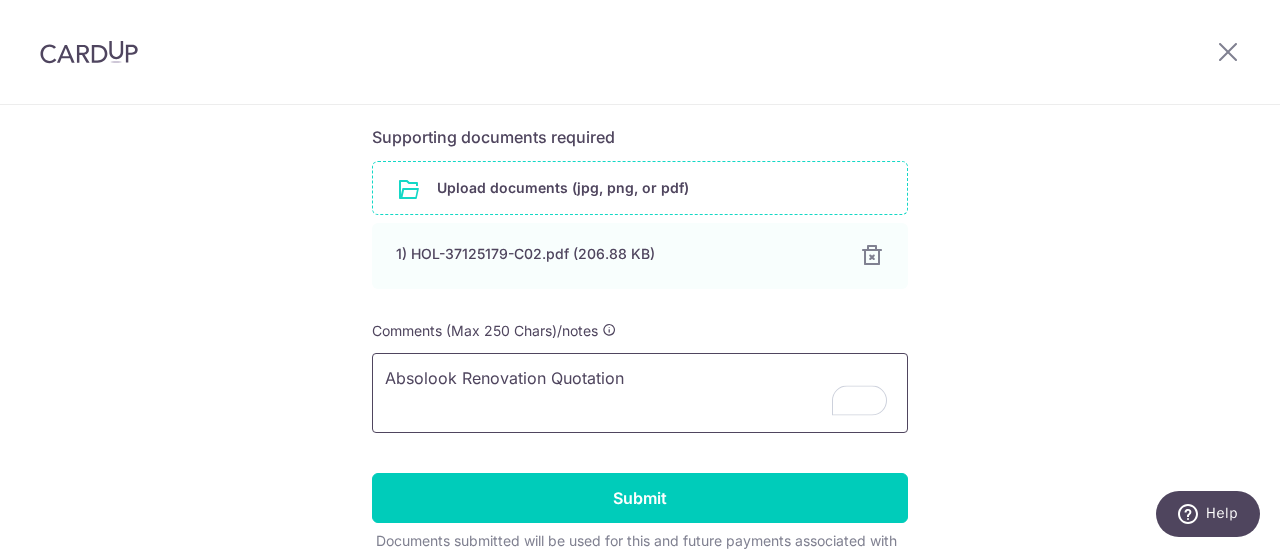 type on "Absolook Renovation Quotation" 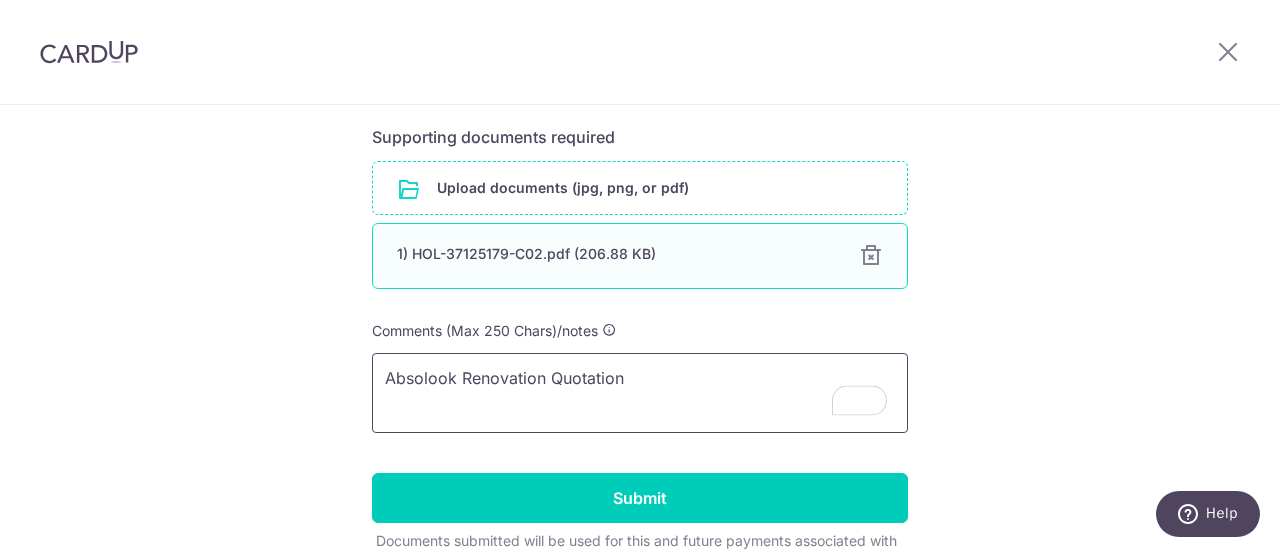 scroll, scrollTop: 502, scrollLeft: 0, axis: vertical 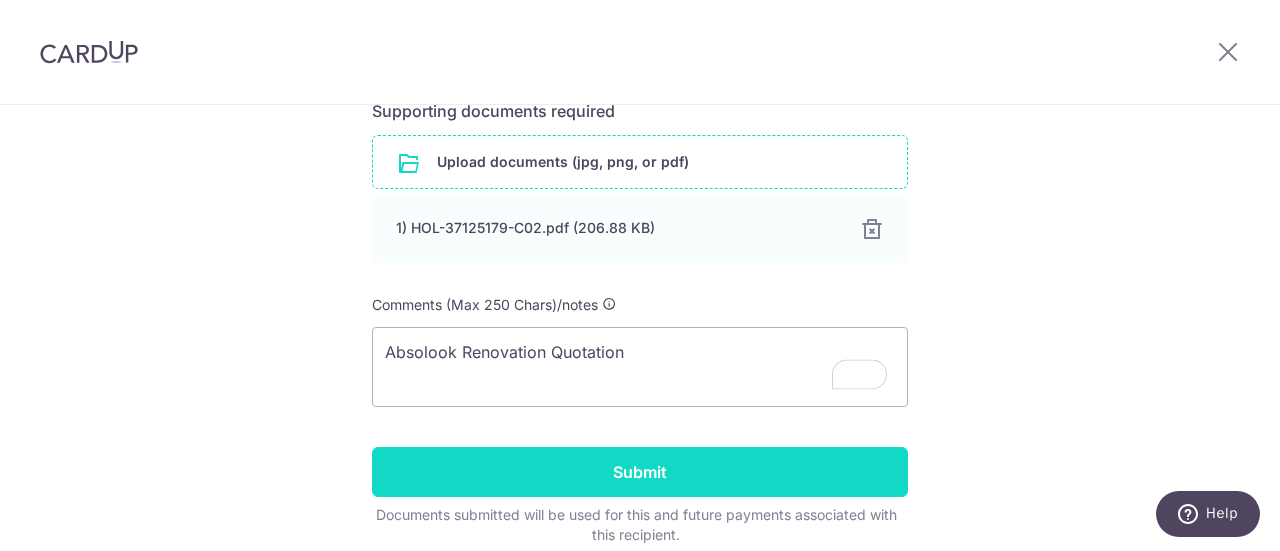 click on "Submit" at bounding box center [640, 472] 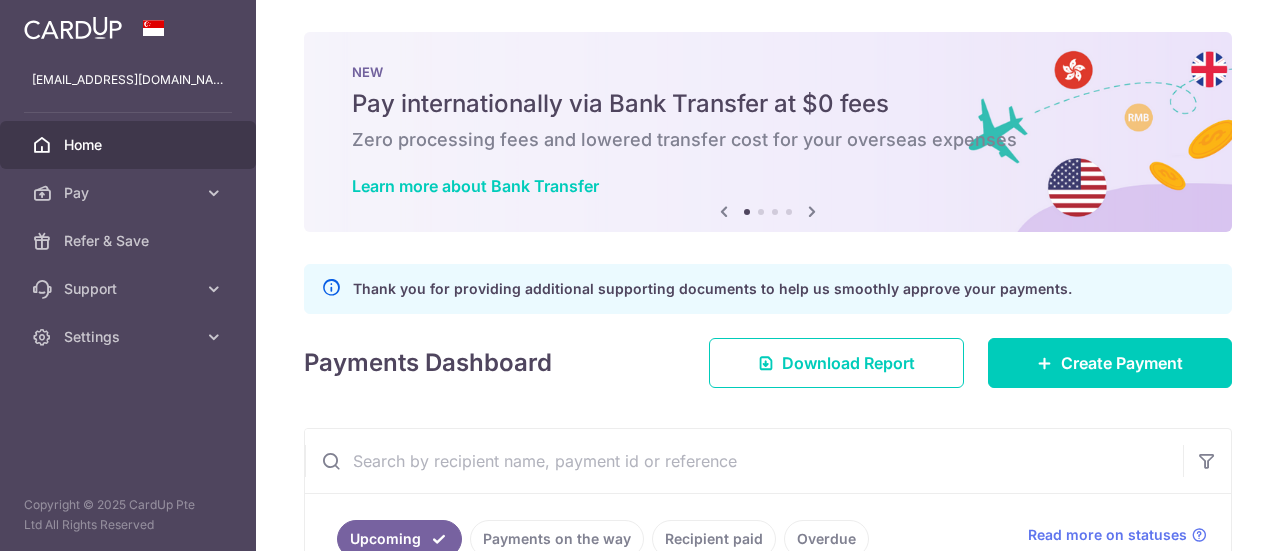 scroll, scrollTop: 0, scrollLeft: 0, axis: both 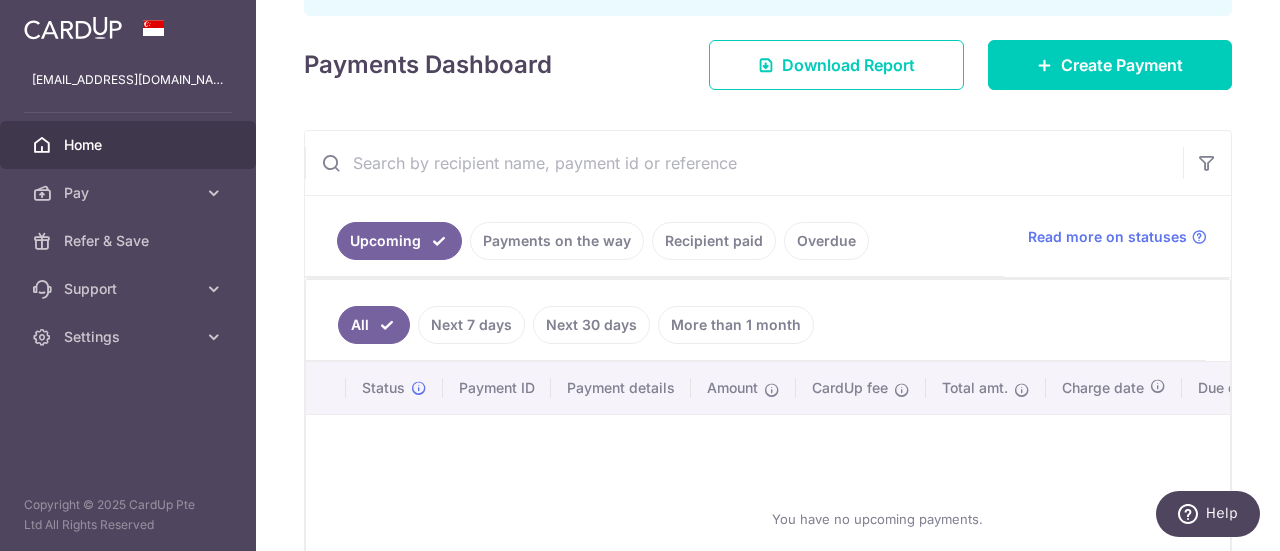 click on "Status" at bounding box center (394, 388) 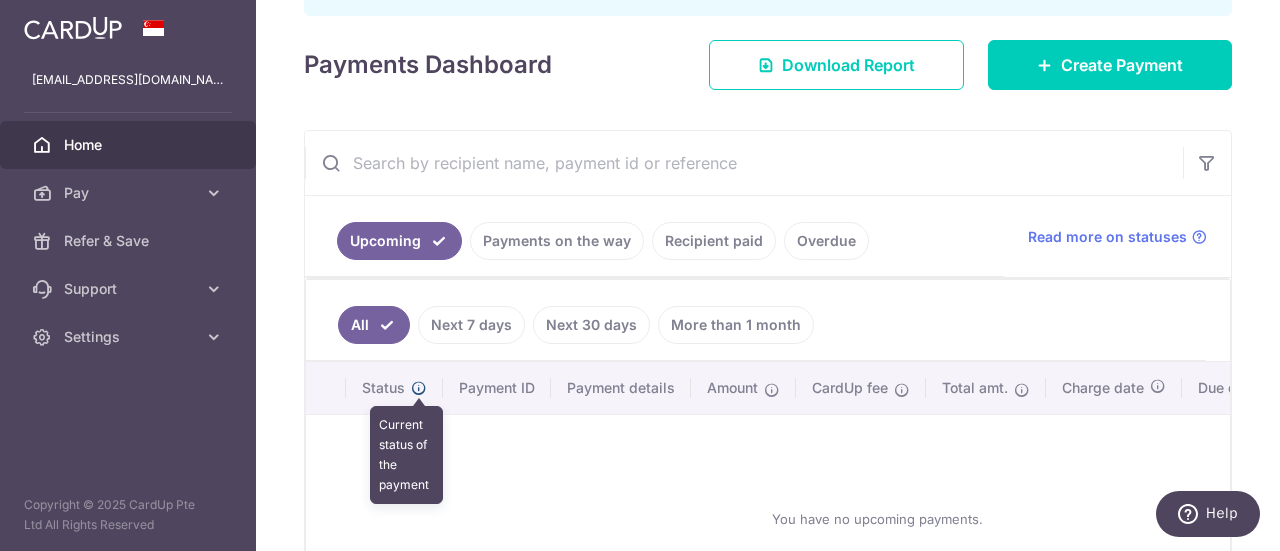 click at bounding box center (419, 388) 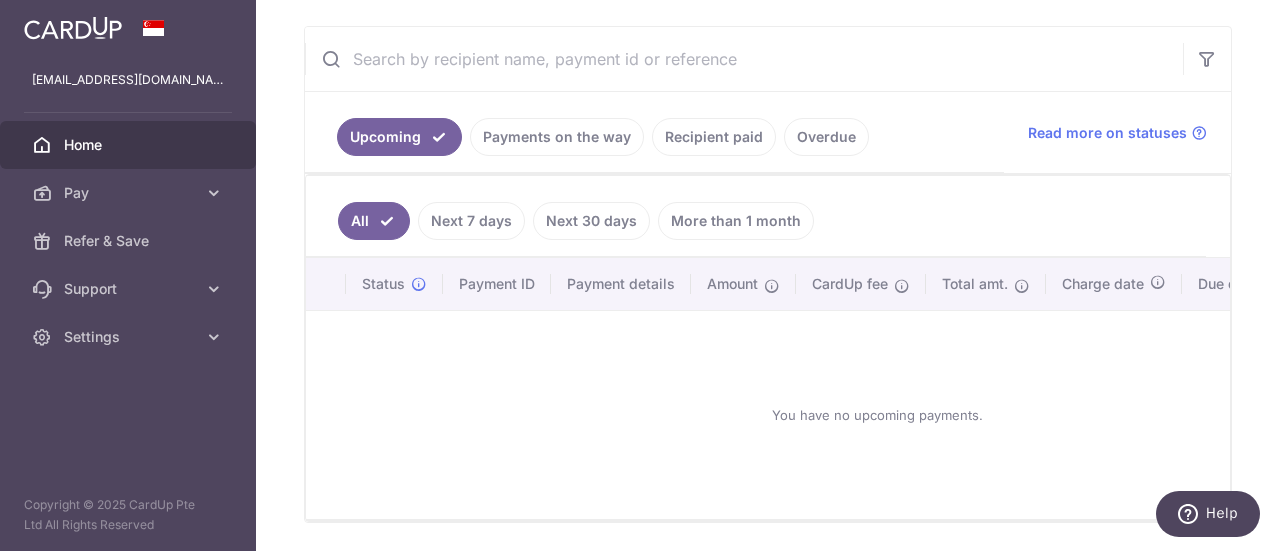 click on "More than 1 month" at bounding box center (736, 221) 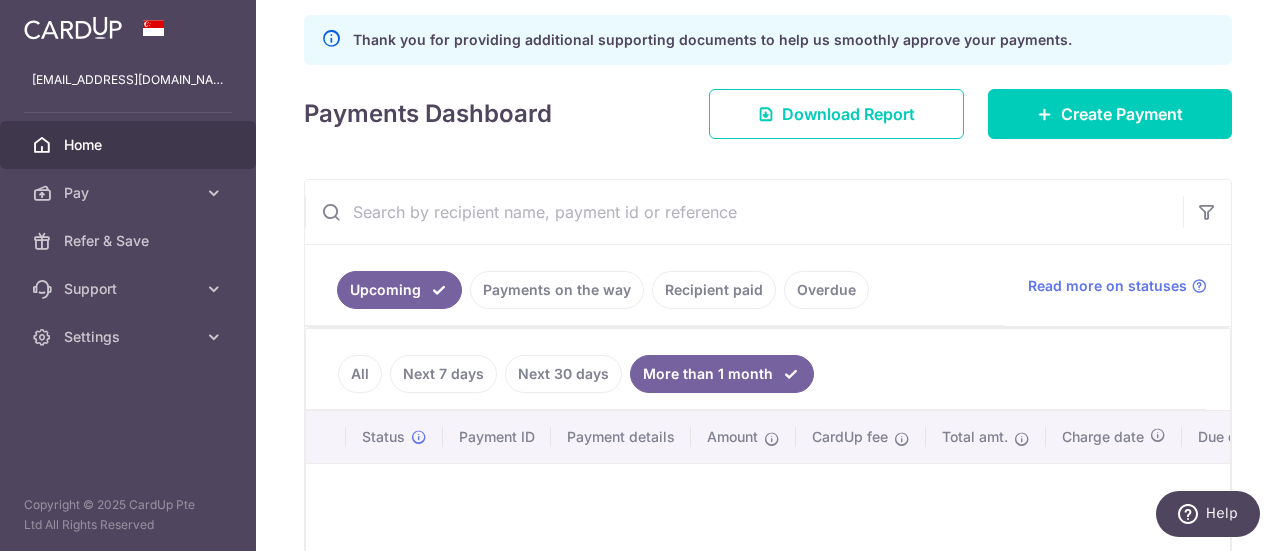 scroll, scrollTop: 250, scrollLeft: 0, axis: vertical 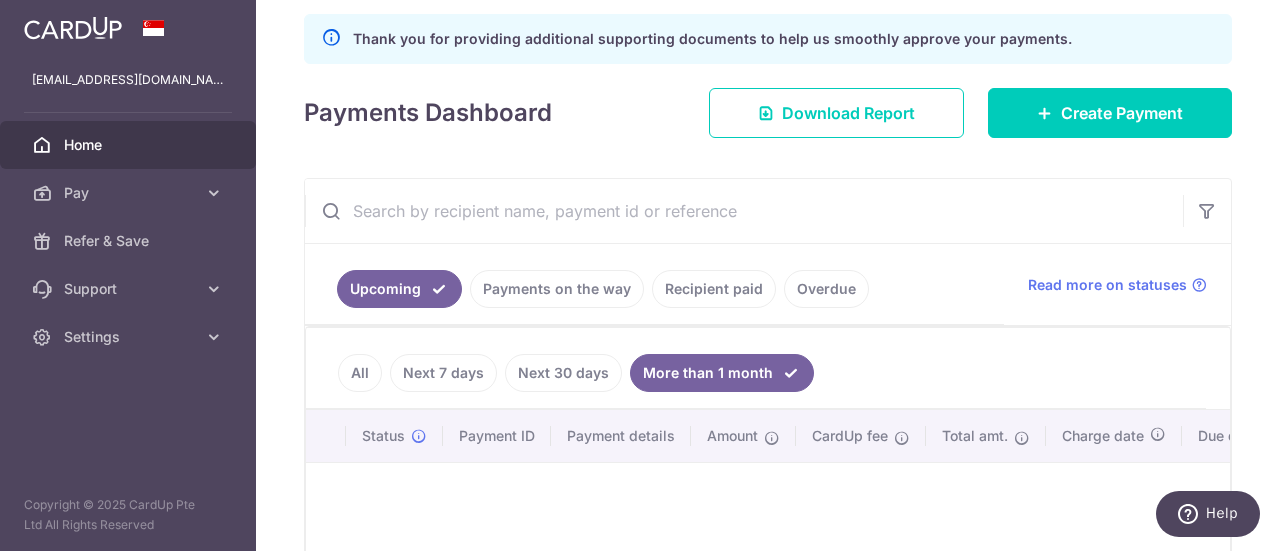 click on "Overdue" at bounding box center (826, 289) 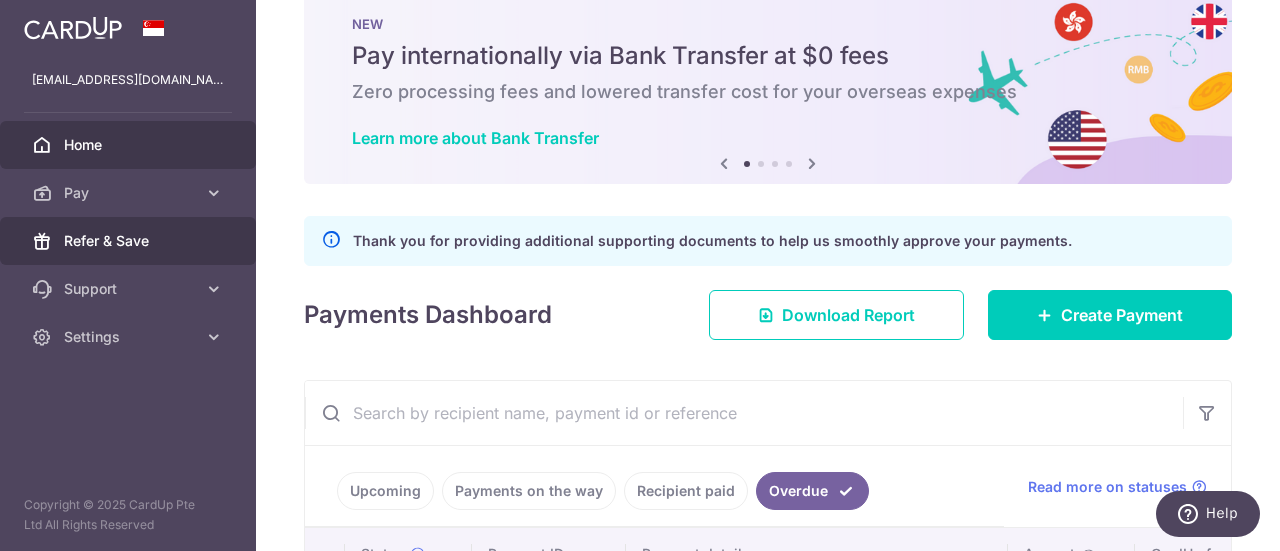 scroll, scrollTop: 0, scrollLeft: 0, axis: both 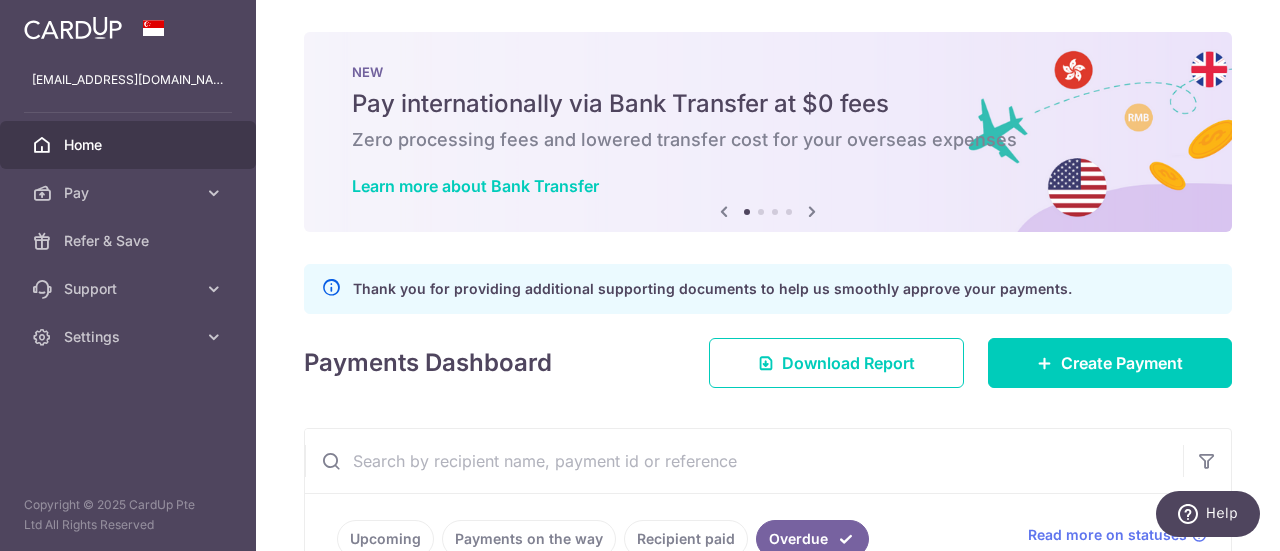 click on "Home" at bounding box center [130, 145] 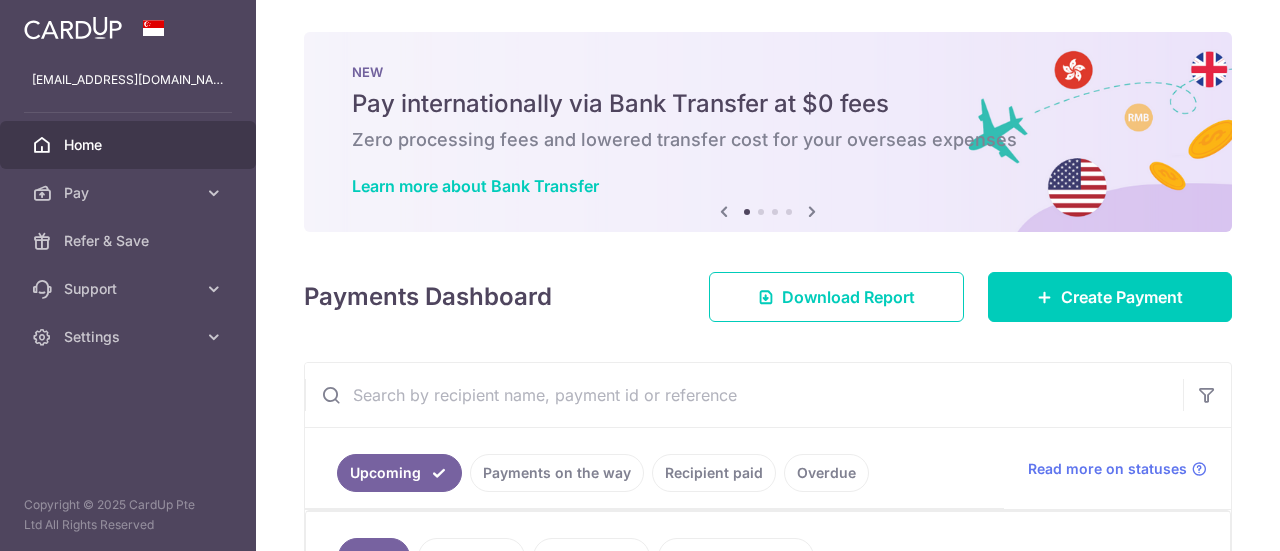 scroll, scrollTop: 0, scrollLeft: 0, axis: both 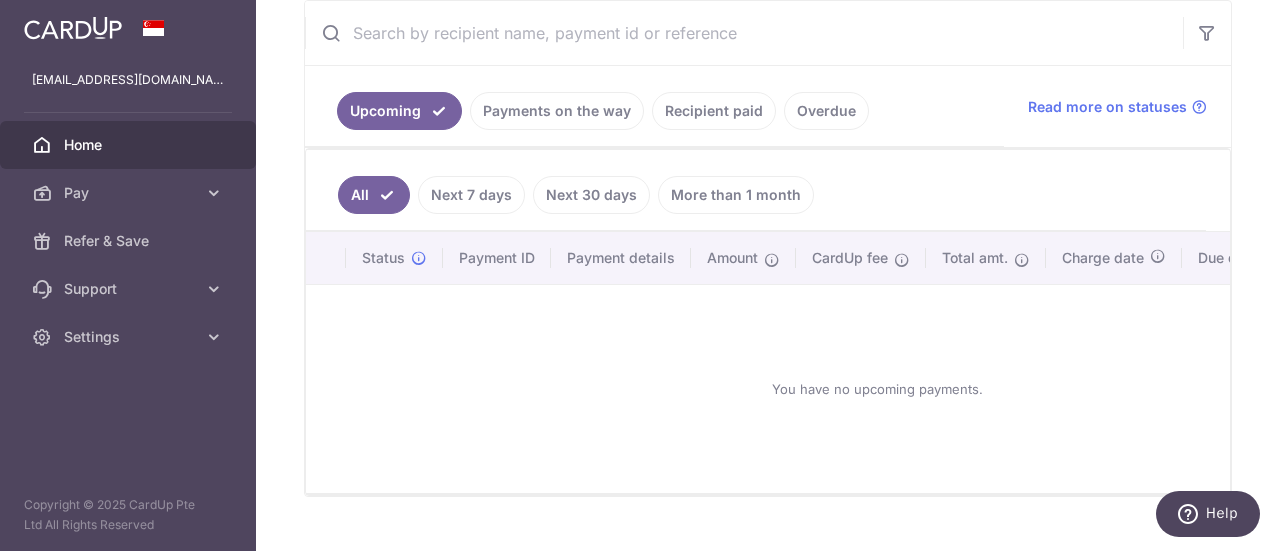 click on "Overdue" at bounding box center (826, 111) 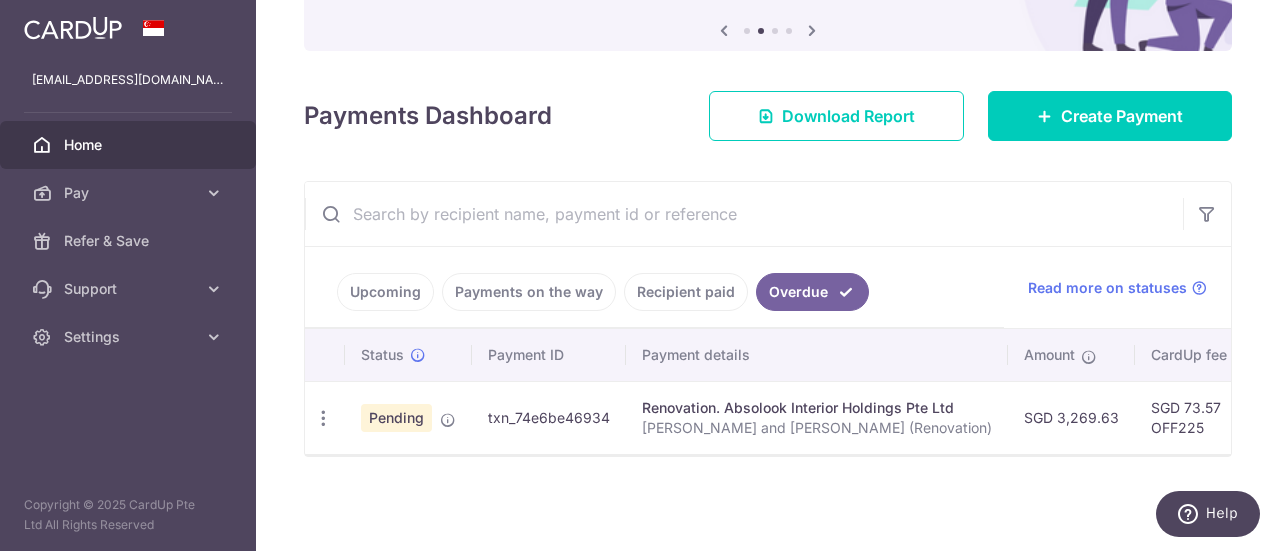 scroll, scrollTop: 210, scrollLeft: 0, axis: vertical 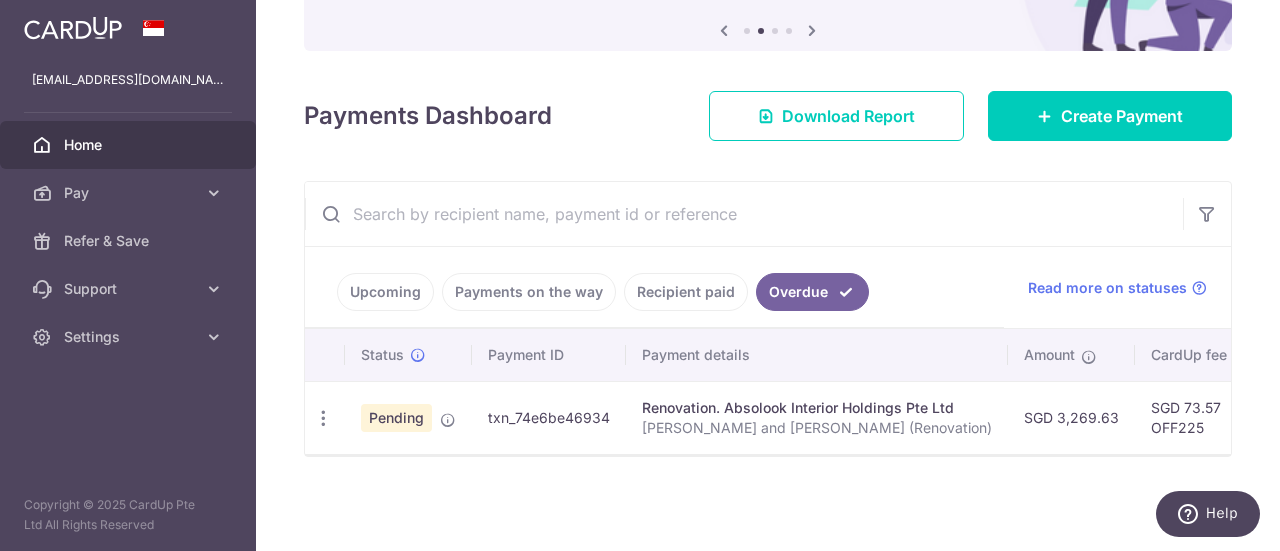 click on "Home" at bounding box center (130, 145) 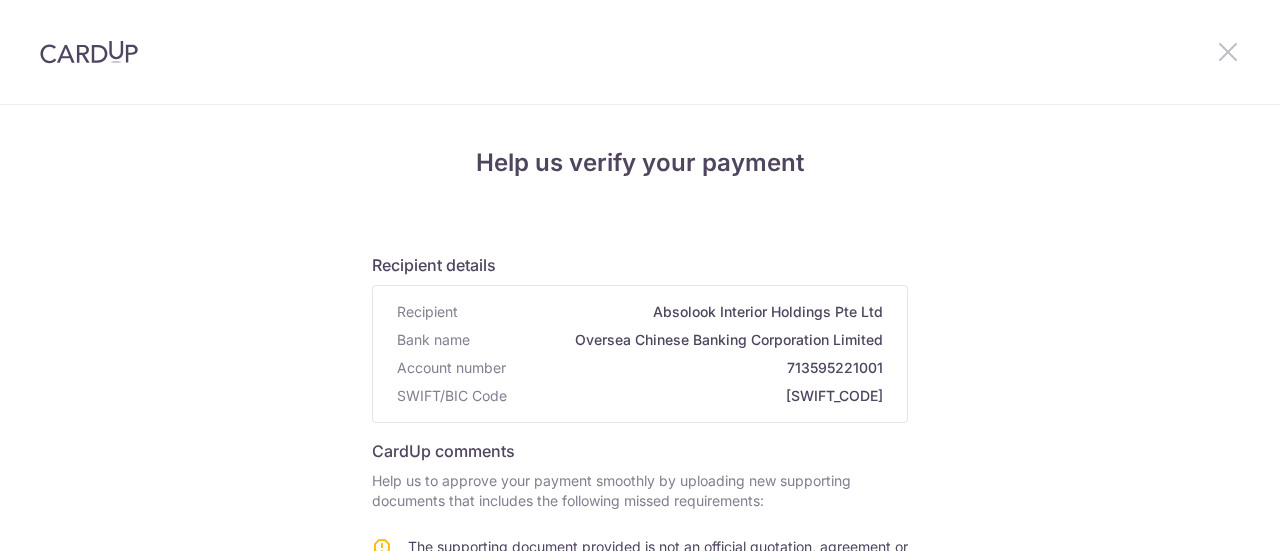 scroll, scrollTop: 0, scrollLeft: 0, axis: both 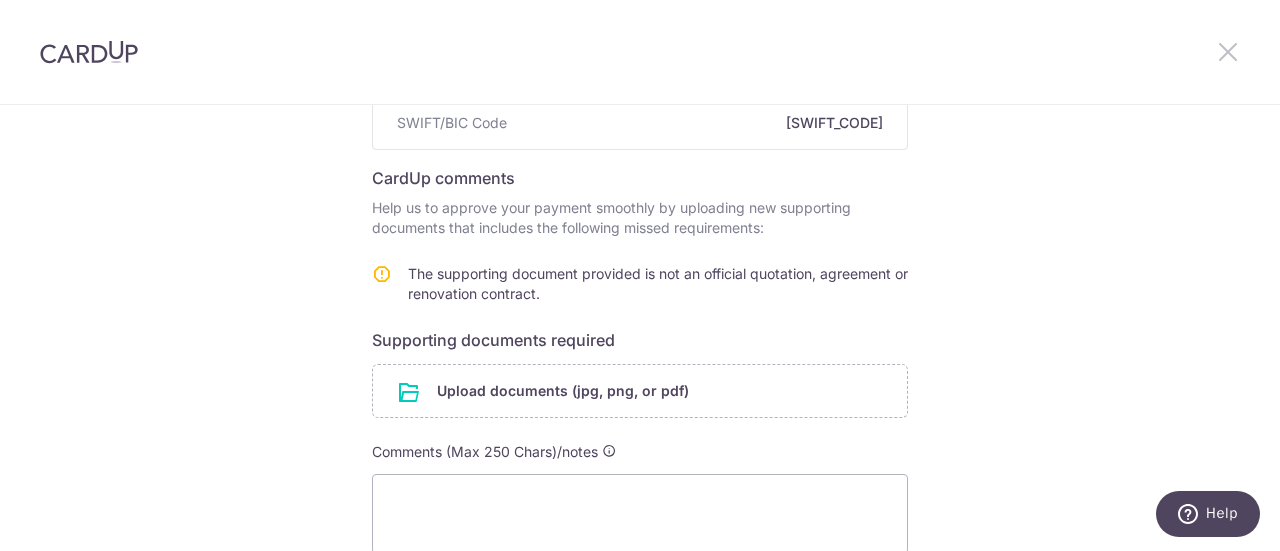 click at bounding box center (1228, 51) 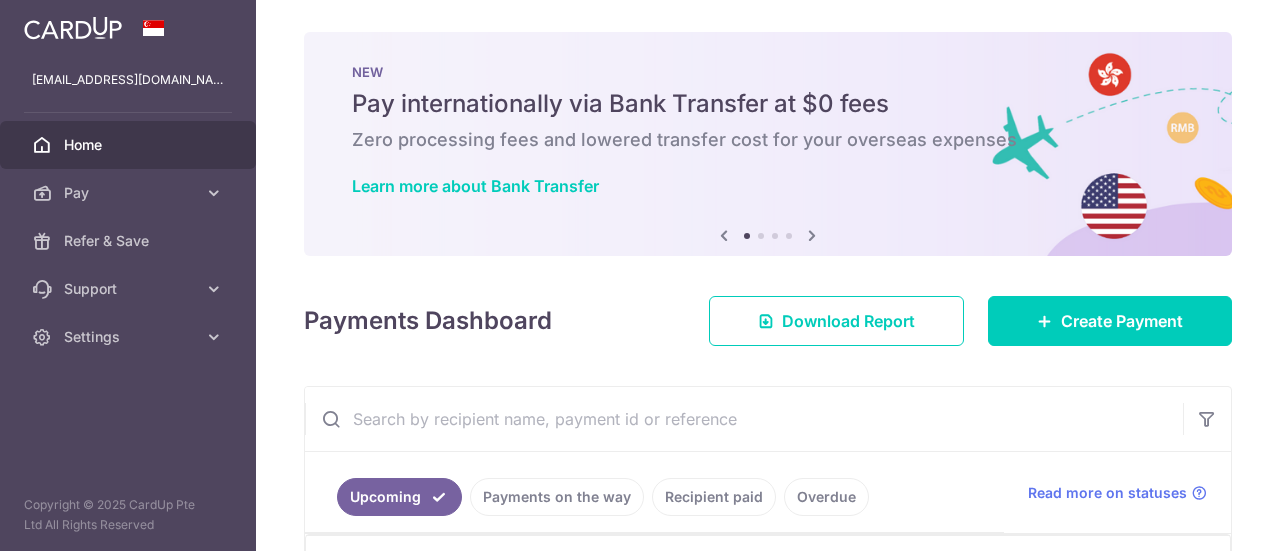 scroll, scrollTop: 0, scrollLeft: 0, axis: both 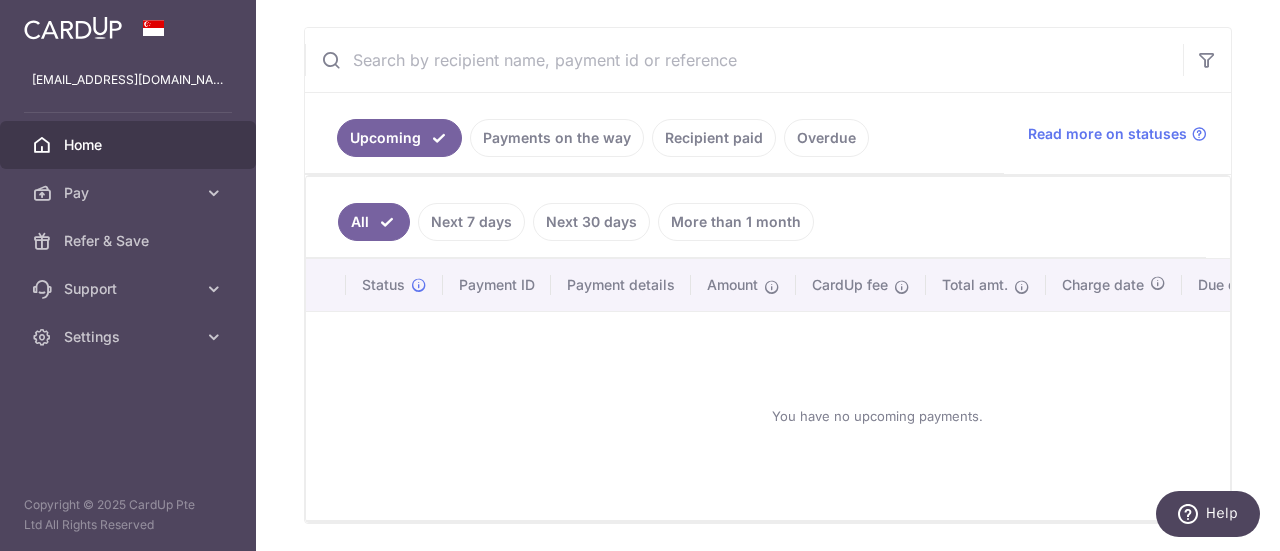 click on "Overdue" at bounding box center (826, 138) 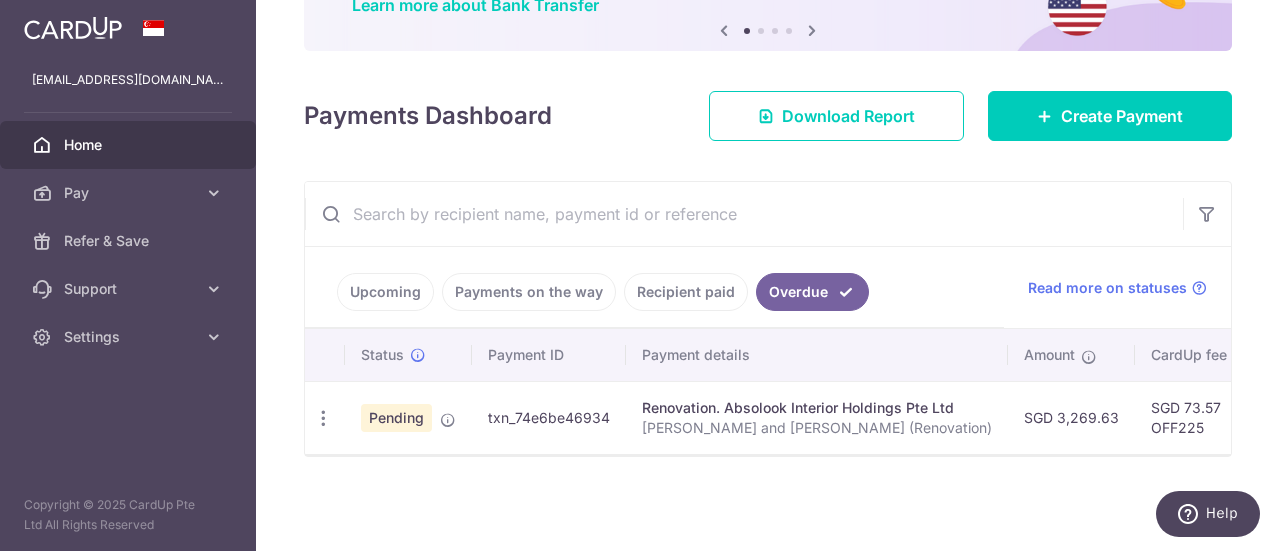 scroll, scrollTop: 186, scrollLeft: 0, axis: vertical 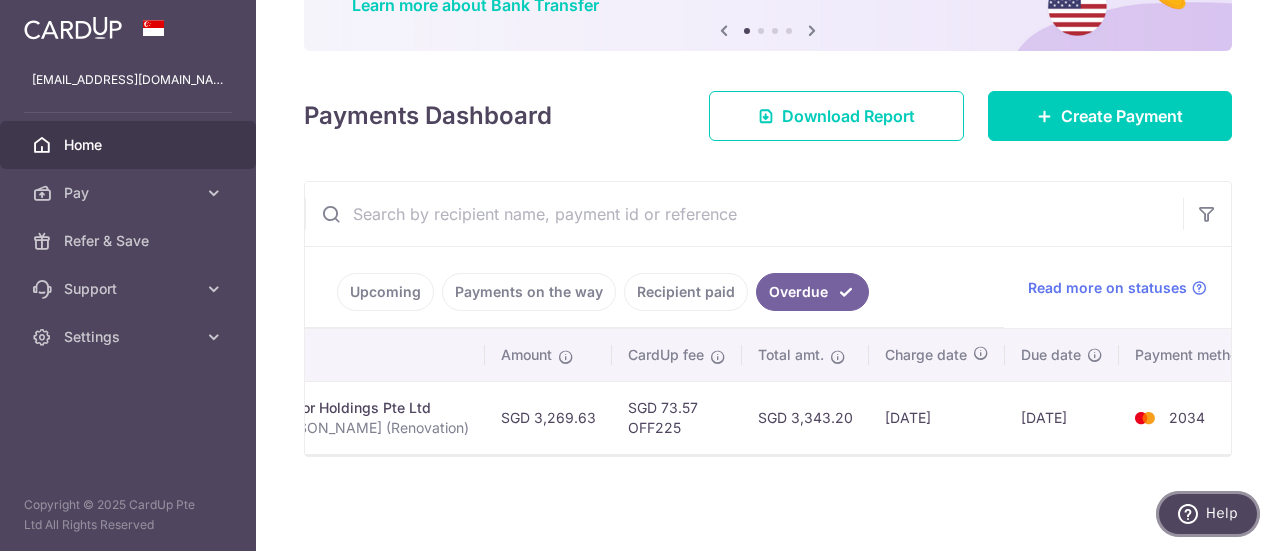 click on "Help" at bounding box center [1222, 513] 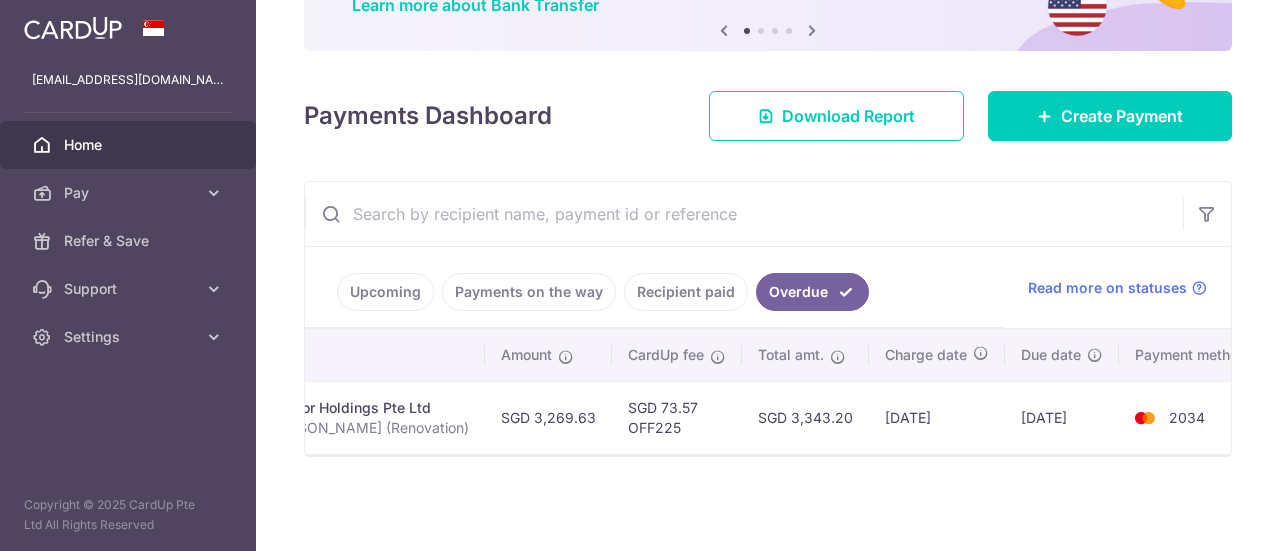 scroll, scrollTop: 0, scrollLeft: 0, axis: both 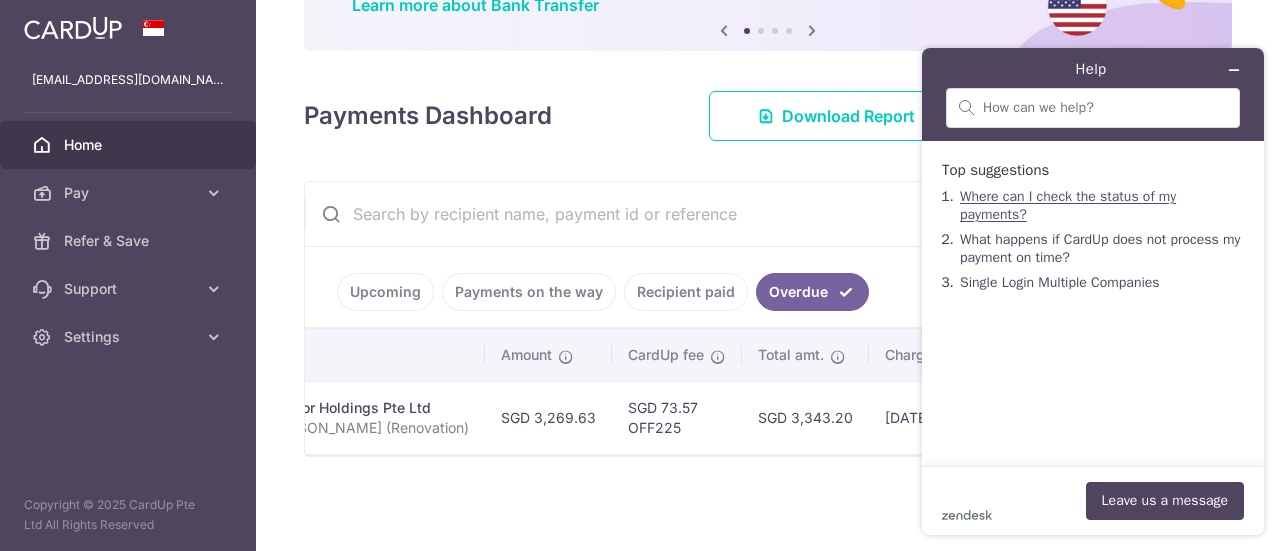 click on "Where can I check the status of my payments?" at bounding box center [1068, 205] 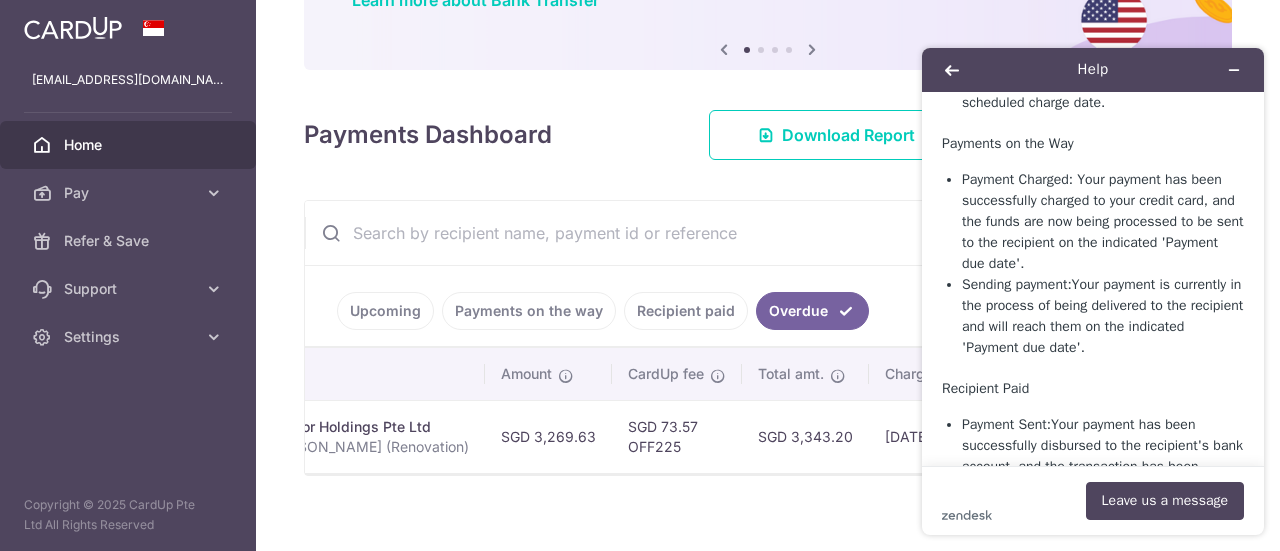 scroll, scrollTop: 905, scrollLeft: 0, axis: vertical 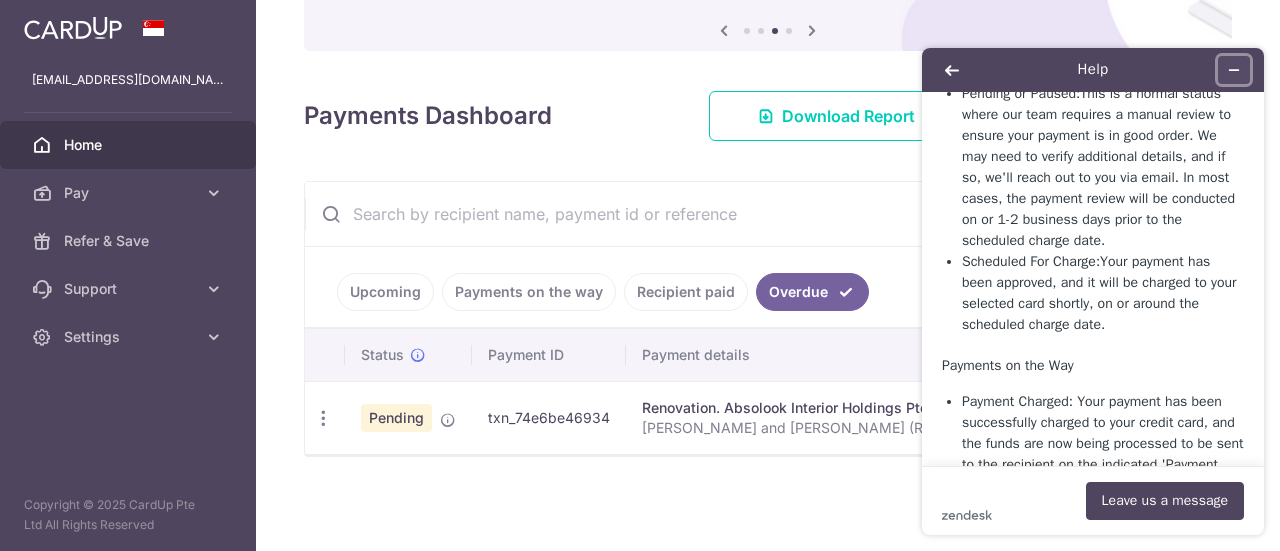 click 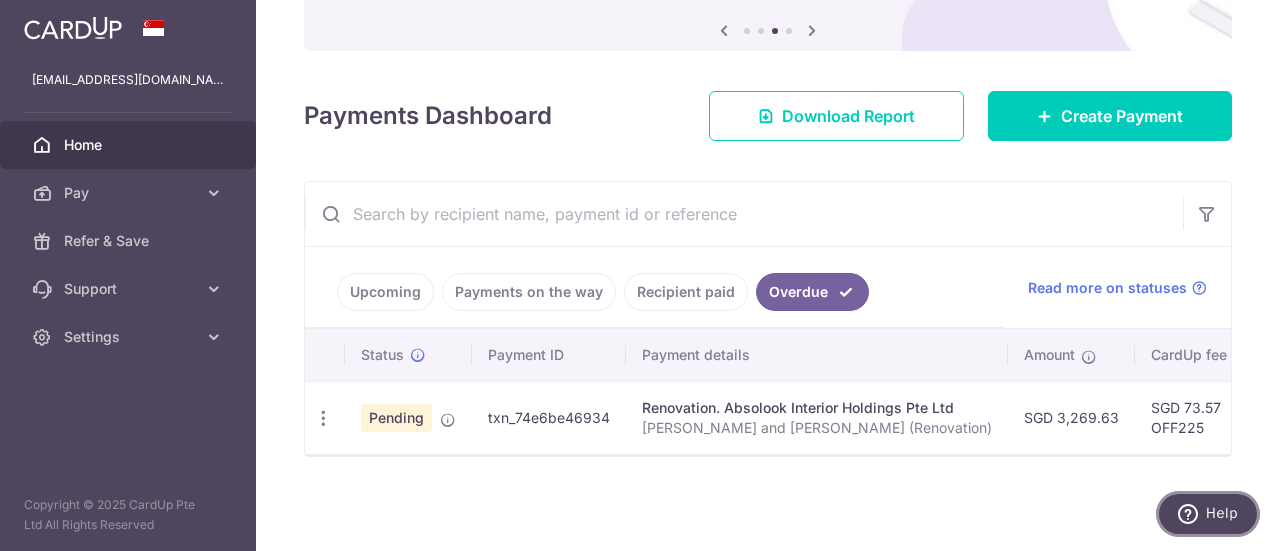 scroll, scrollTop: 210, scrollLeft: 0, axis: vertical 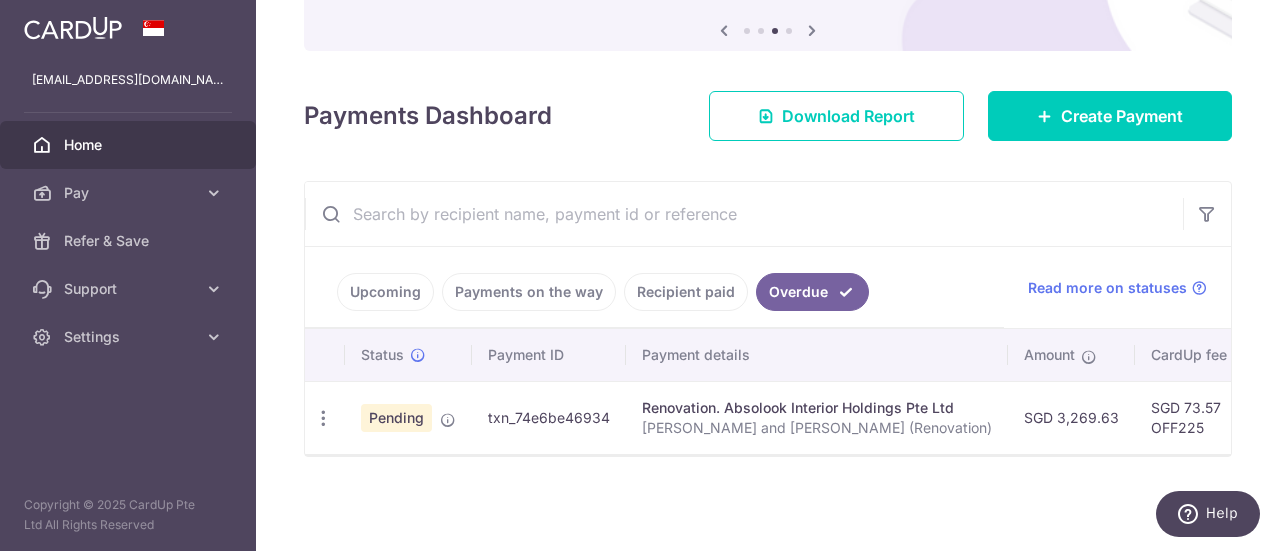 click on "Recipient paid" at bounding box center (686, 292) 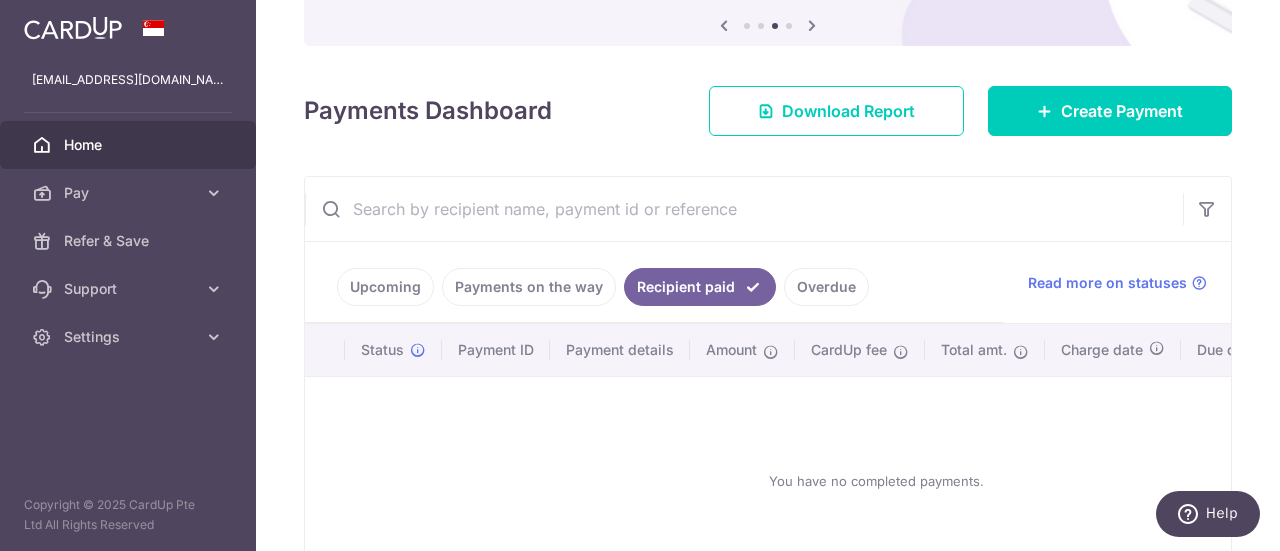 click on "Payments on the way" at bounding box center (529, 287) 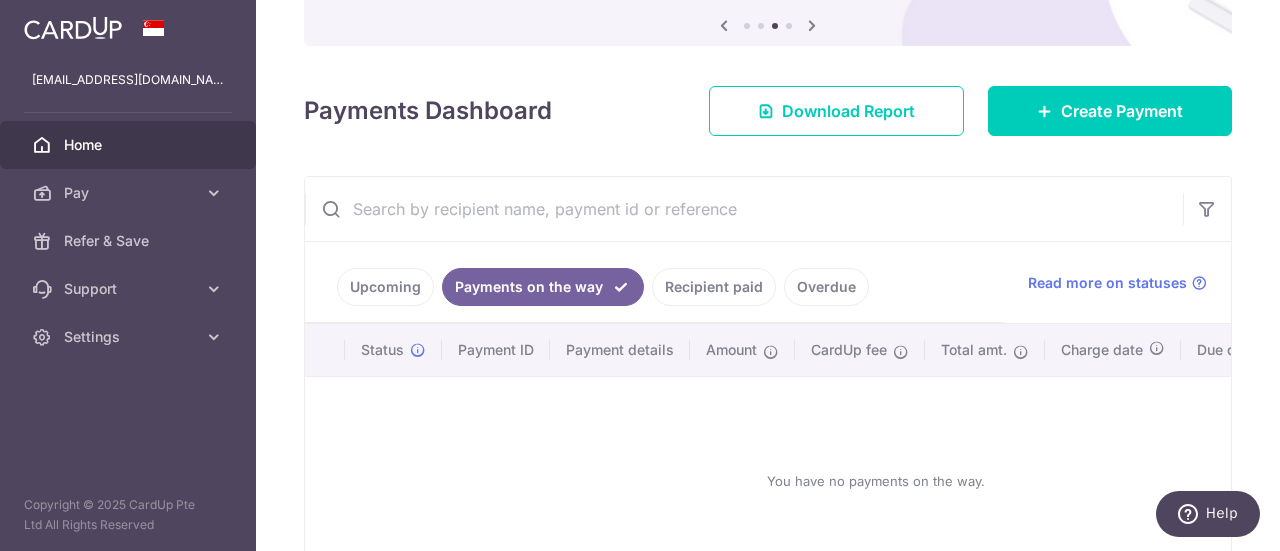 click on "Upcoming" at bounding box center [385, 287] 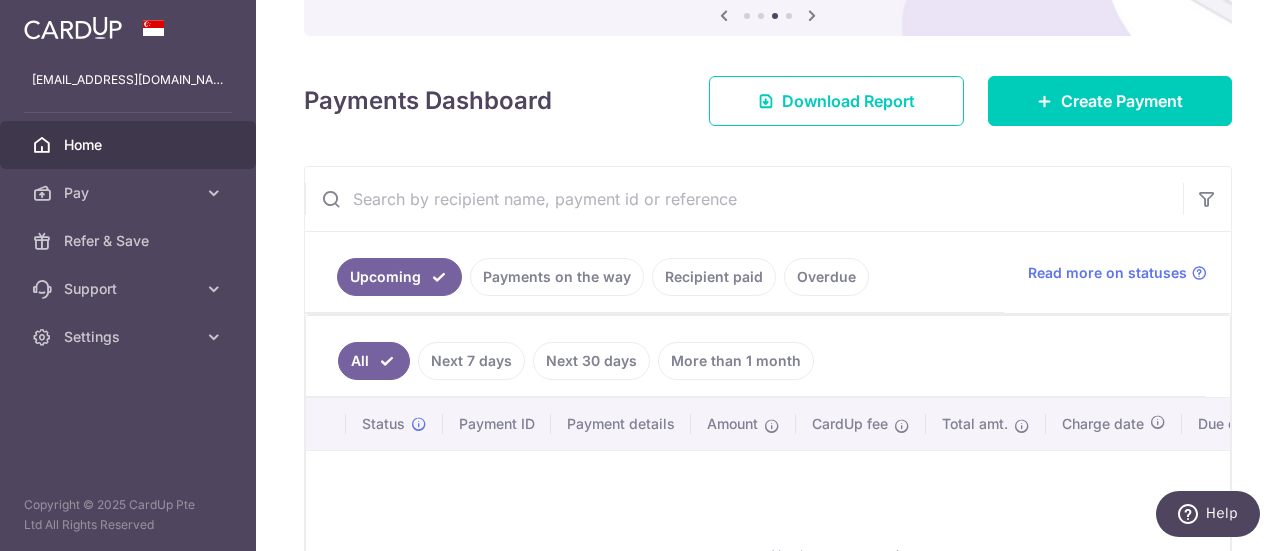click on "Overdue" at bounding box center (826, 277) 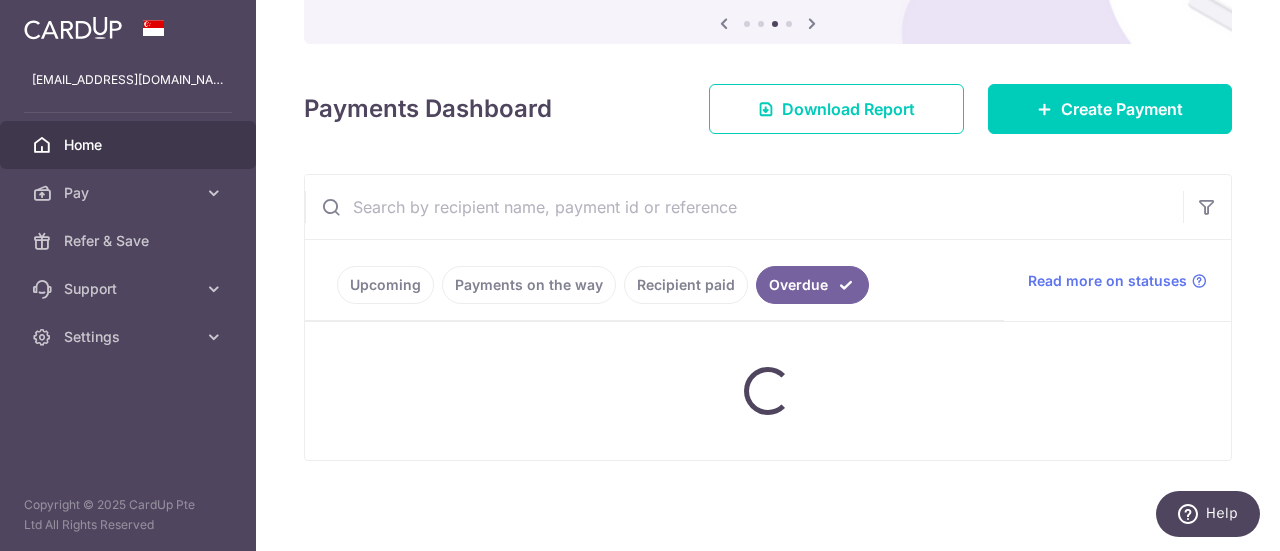scroll, scrollTop: 210, scrollLeft: 0, axis: vertical 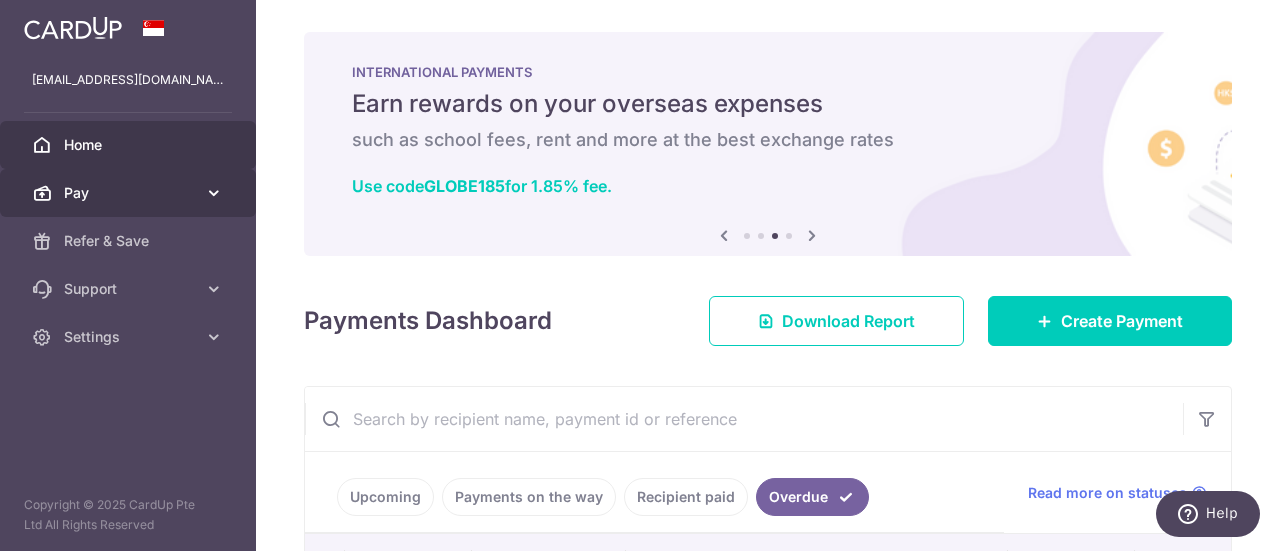click on "Pay" at bounding box center (128, 193) 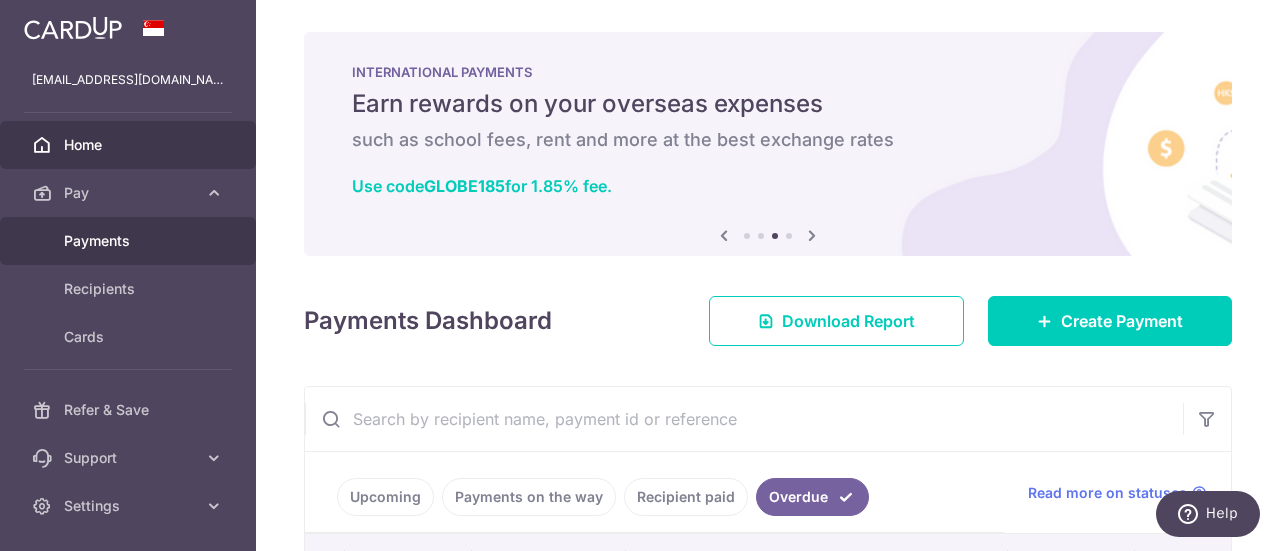 click on "Payments" at bounding box center [130, 241] 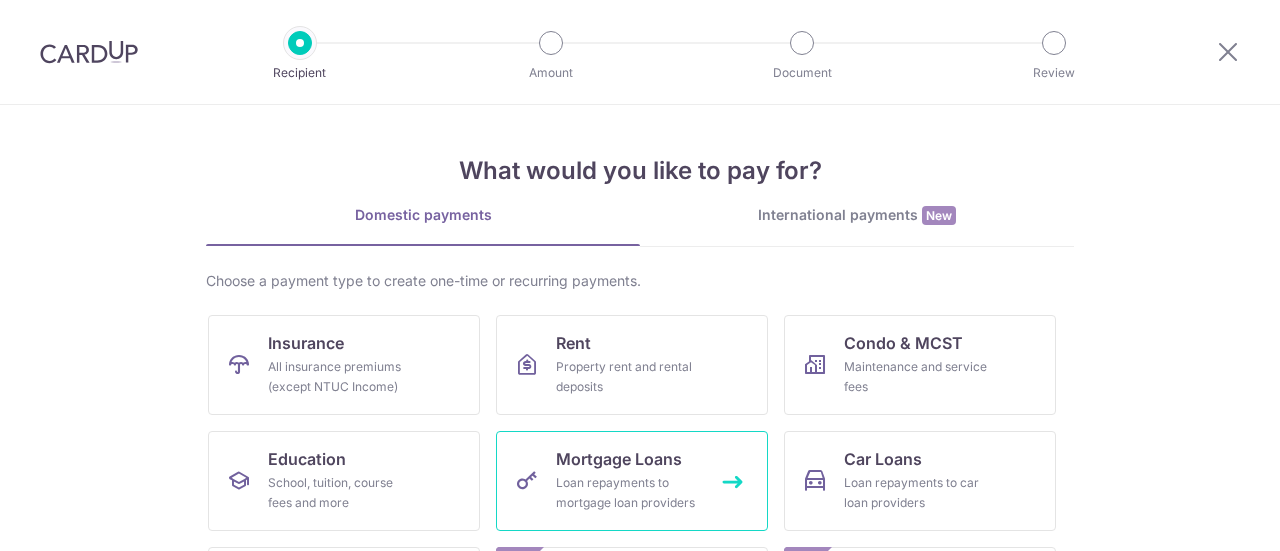 scroll, scrollTop: 0, scrollLeft: 0, axis: both 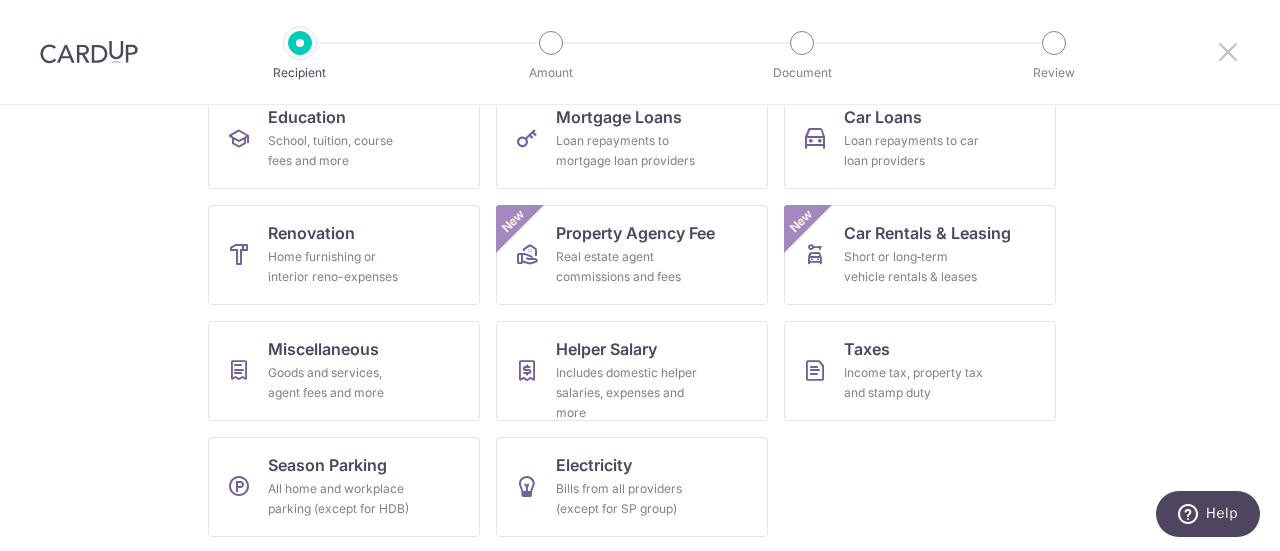 click at bounding box center (1228, 51) 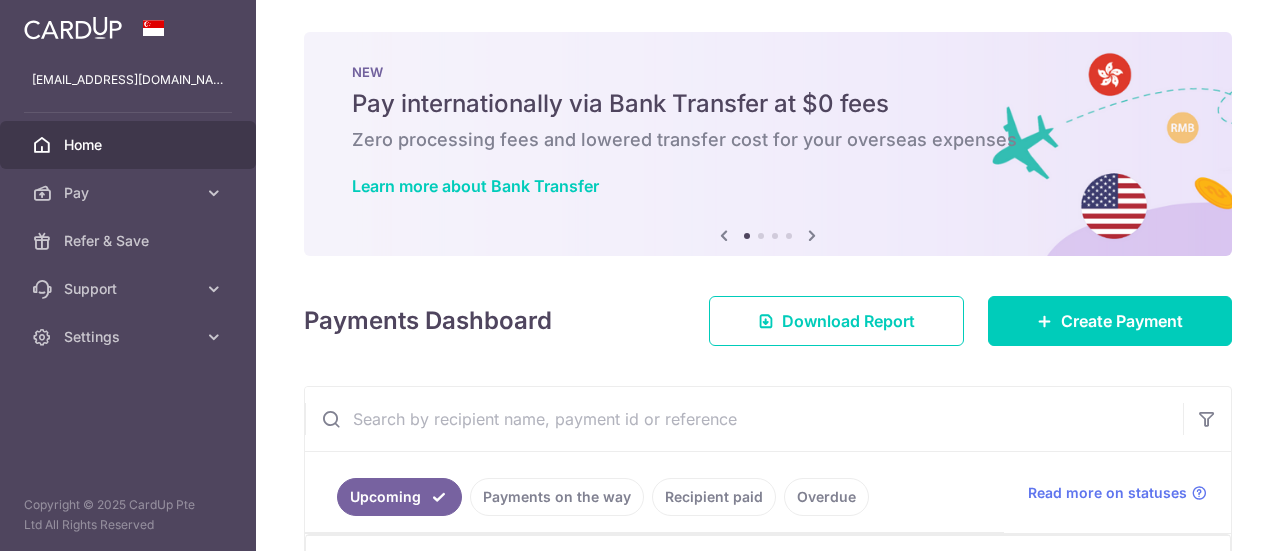 scroll, scrollTop: 0, scrollLeft: 0, axis: both 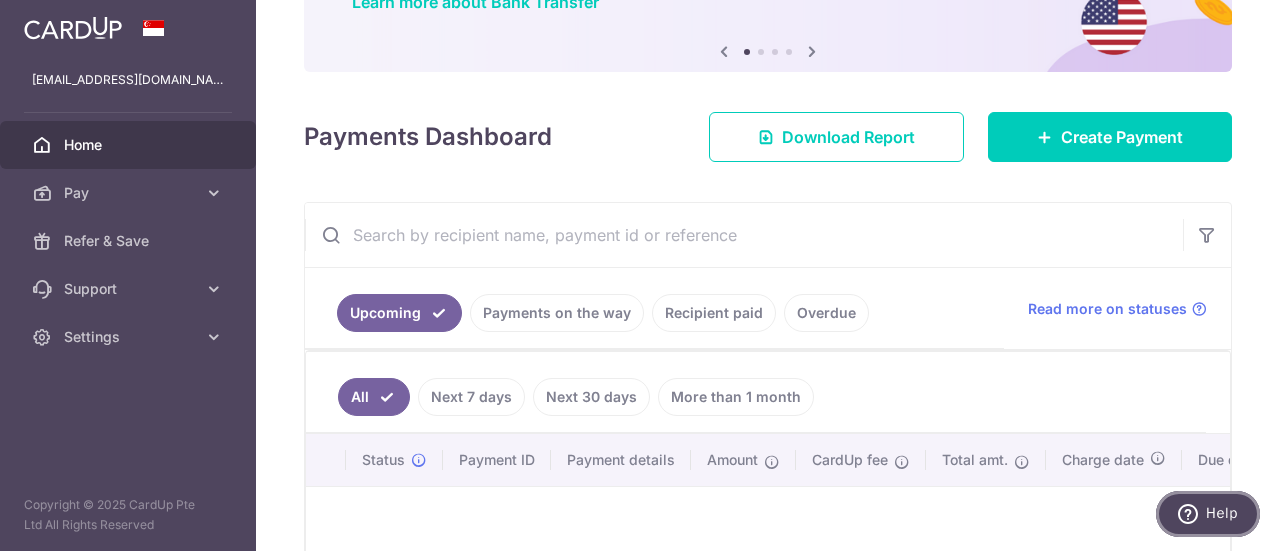 click on "Help" at bounding box center [1222, 513] 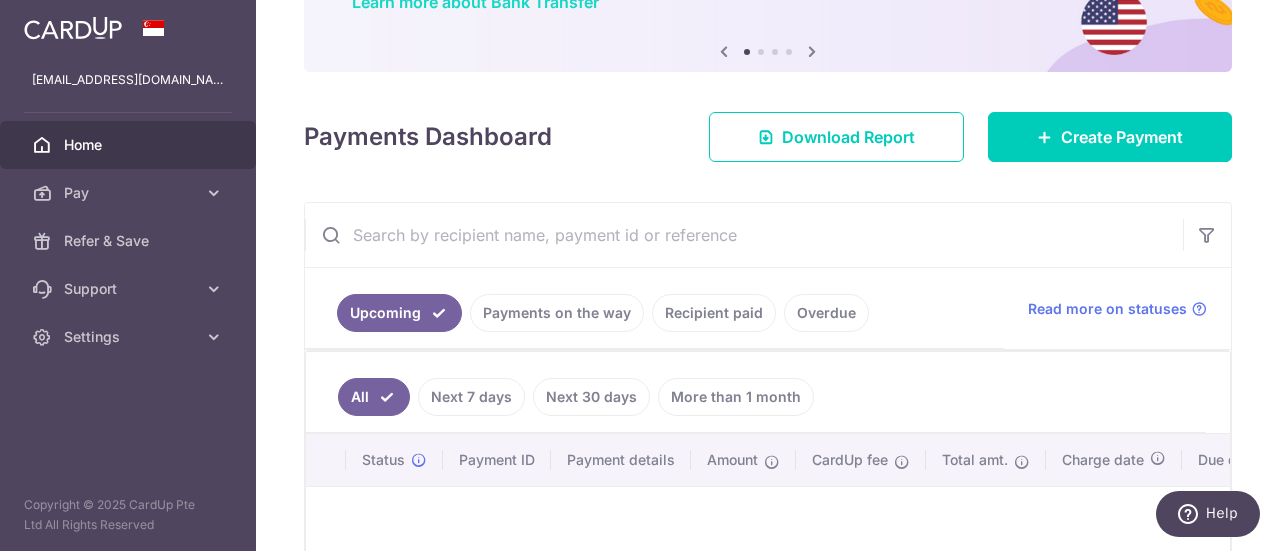 scroll, scrollTop: 0, scrollLeft: 0, axis: both 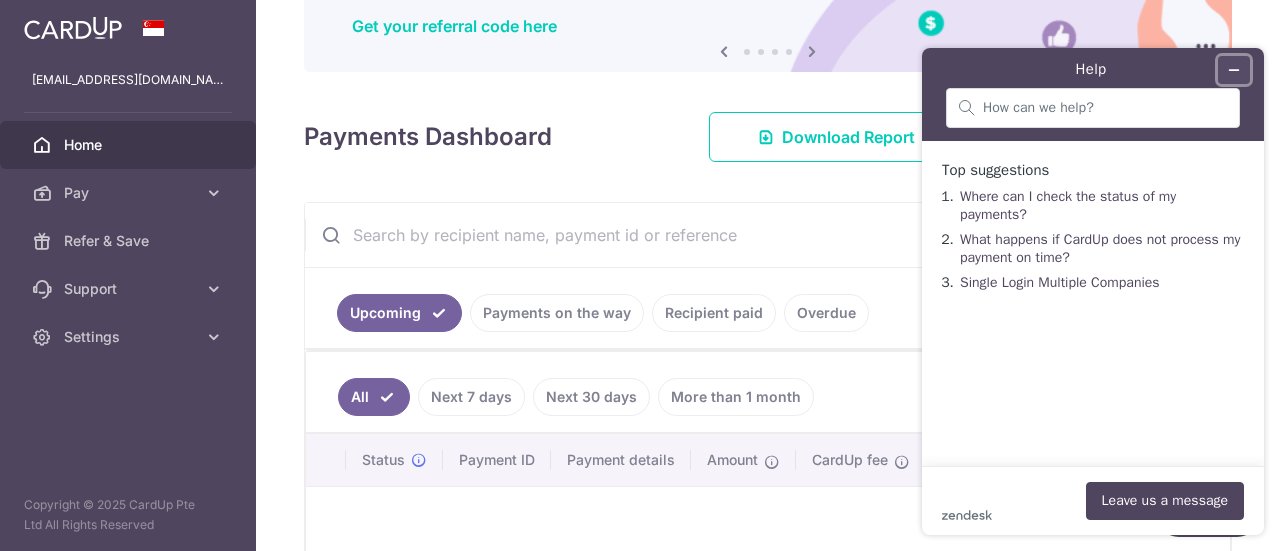 click 